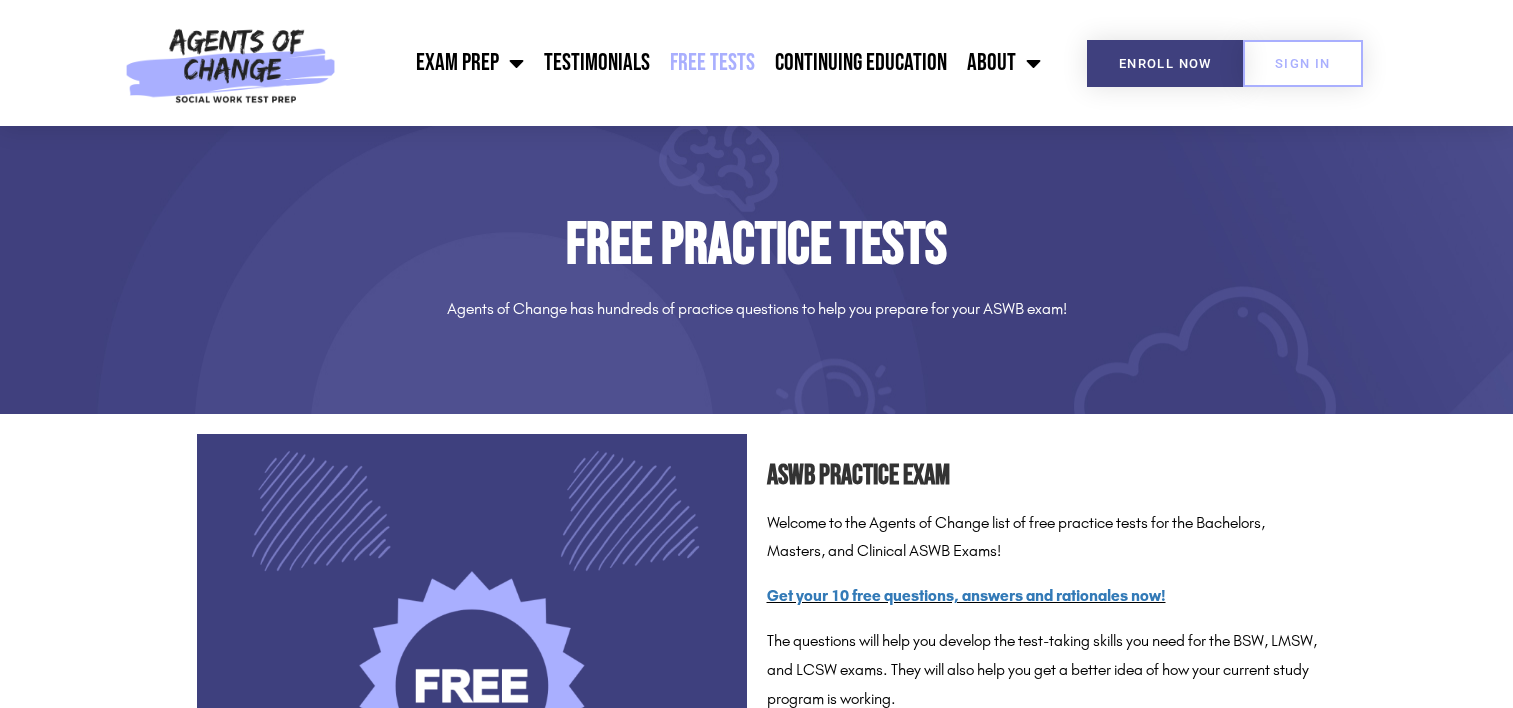 scroll, scrollTop: 800, scrollLeft: 0, axis: vertical 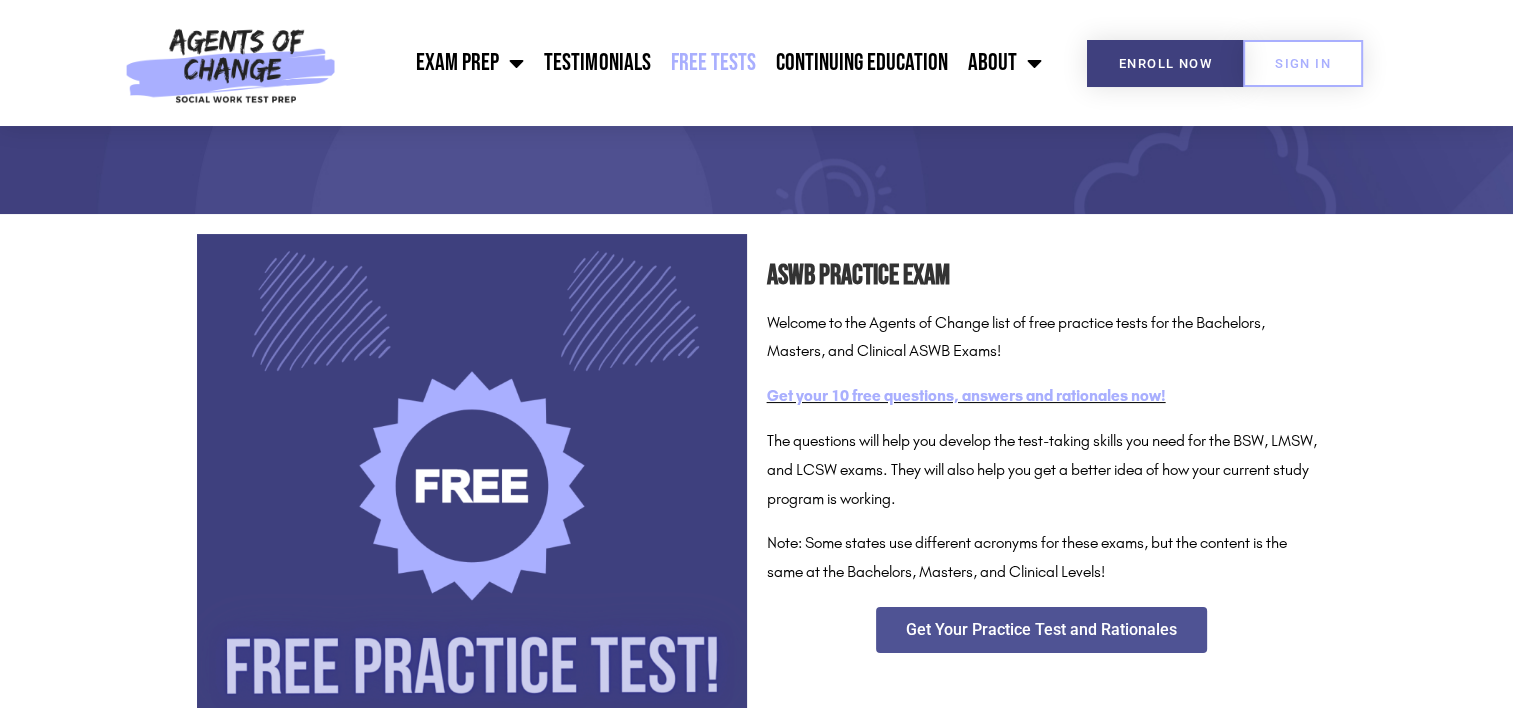 click on "Get your 10 free questions, answers and rationales now!" at bounding box center (966, 395) 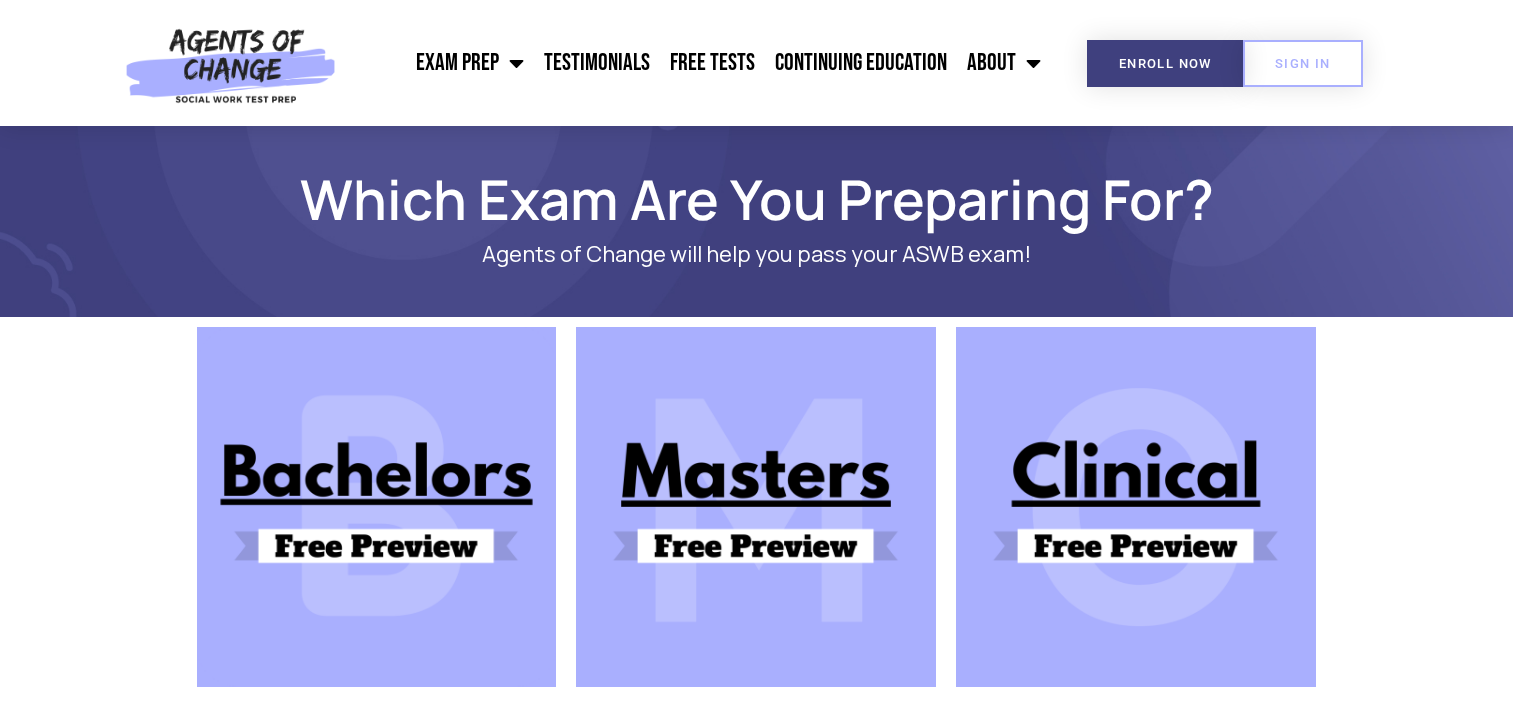 scroll, scrollTop: 0, scrollLeft: 0, axis: both 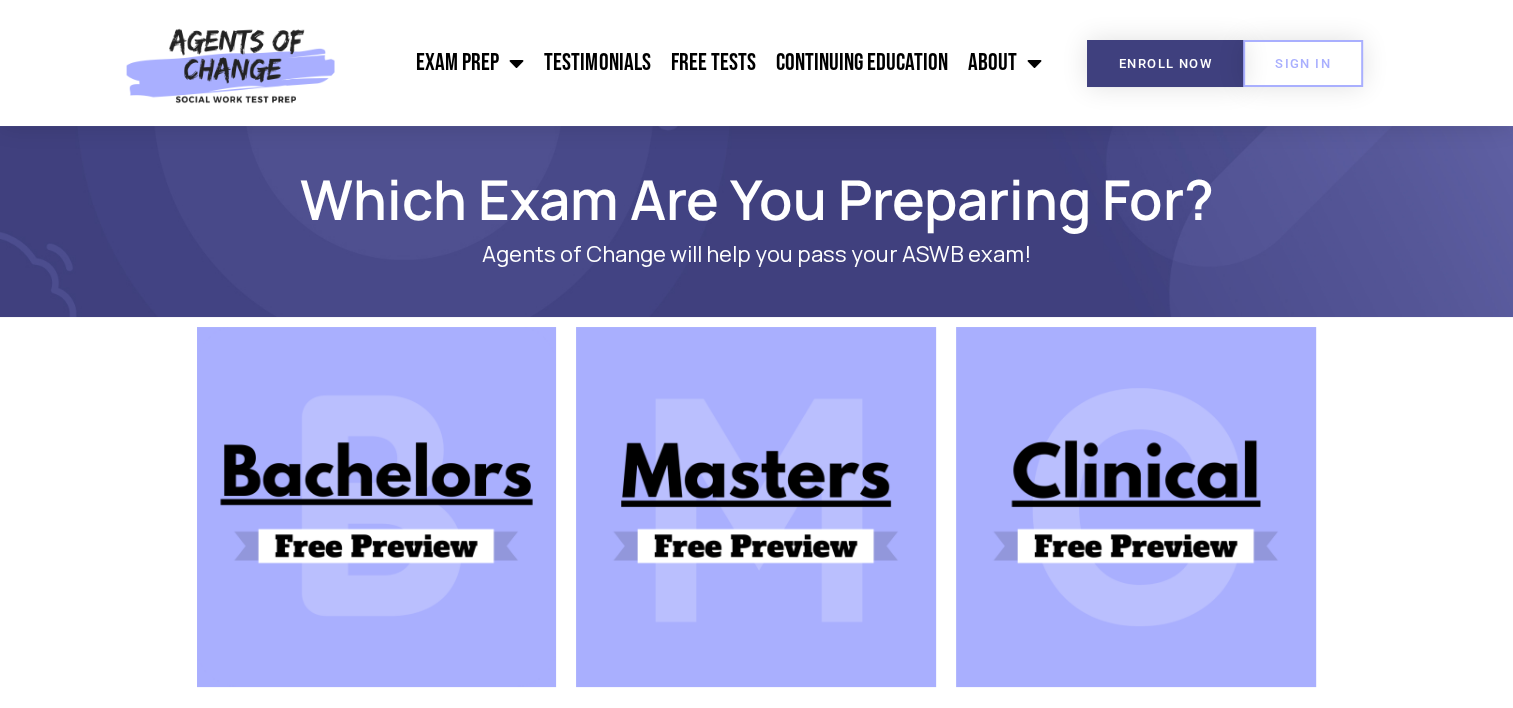 click at bounding box center [756, 507] 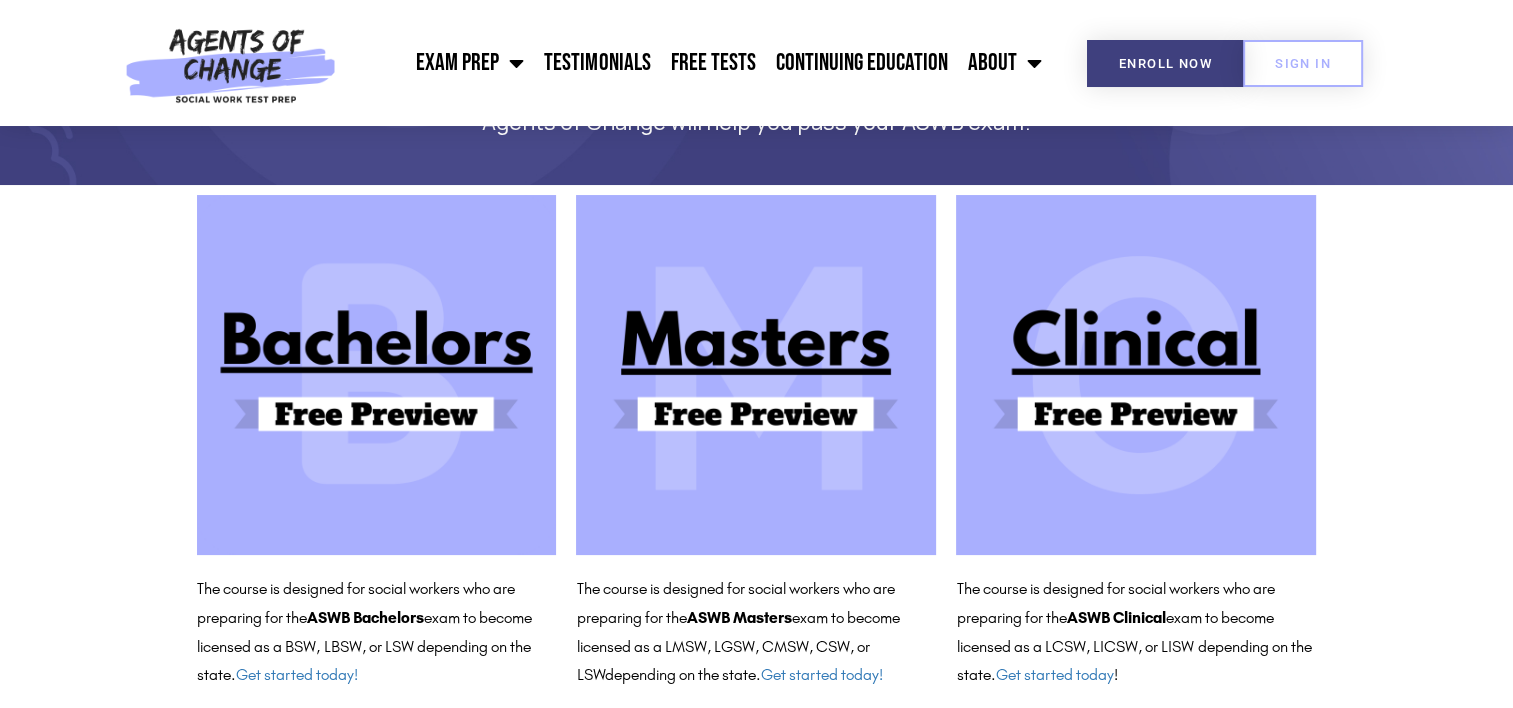 scroll, scrollTop: 500, scrollLeft: 0, axis: vertical 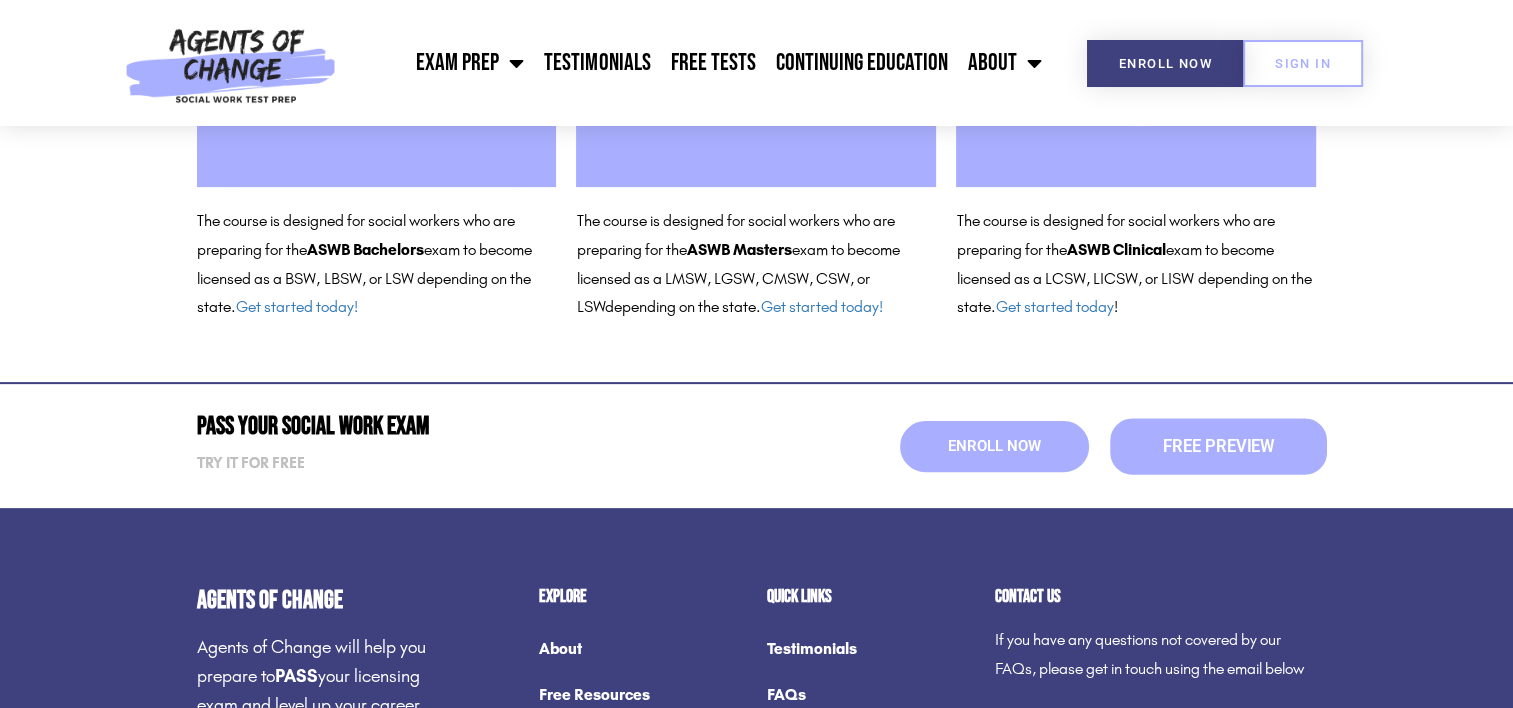 click on "Free Preview" at bounding box center [1218, 446] 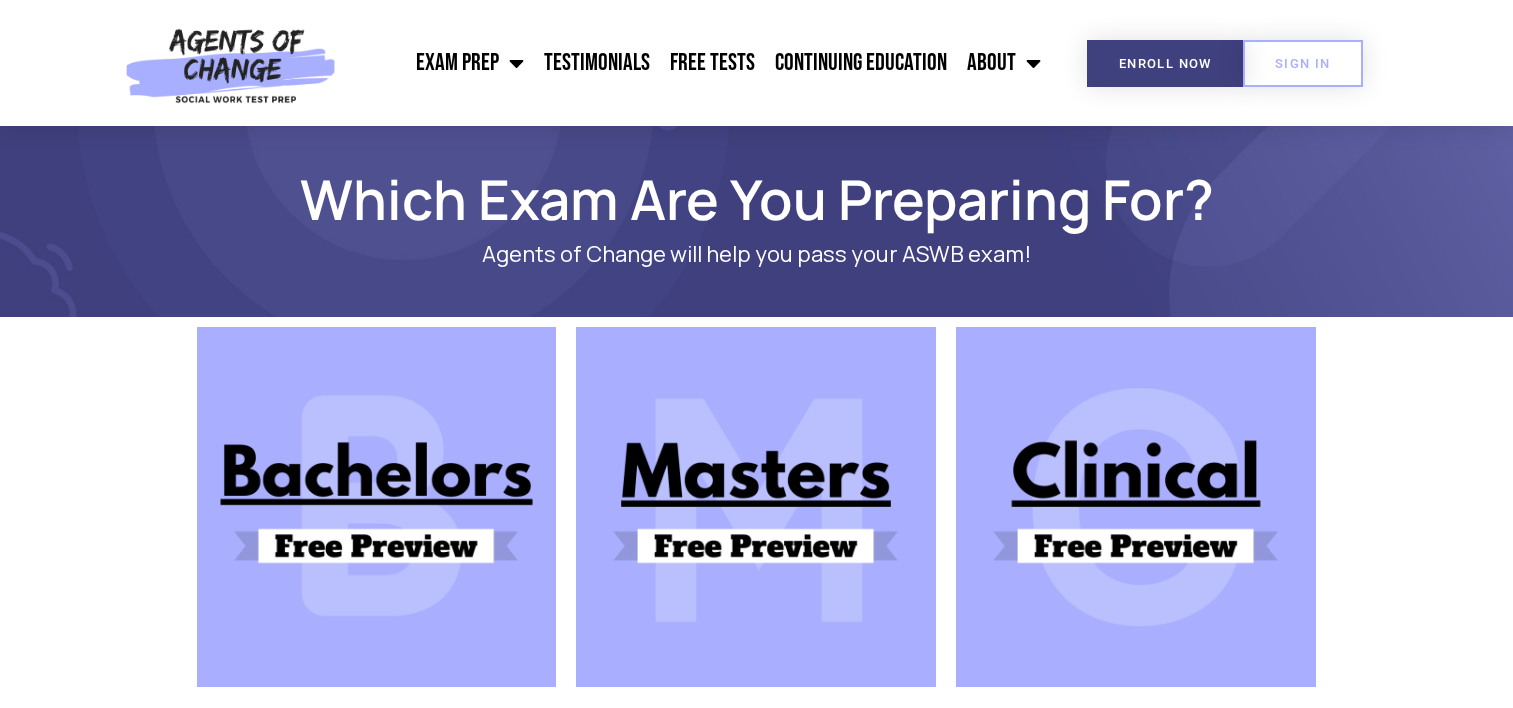 scroll, scrollTop: 0, scrollLeft: 0, axis: both 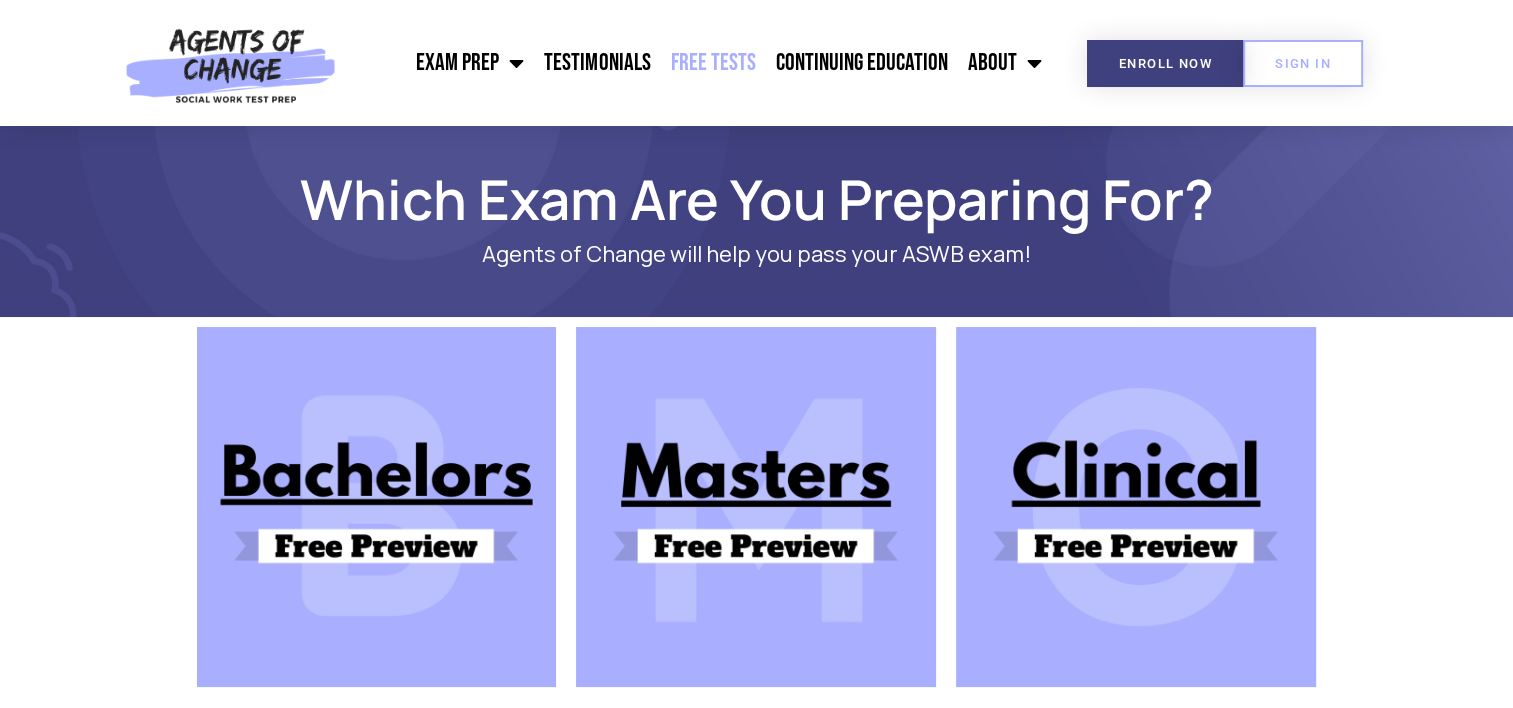 click on "Free Tests" 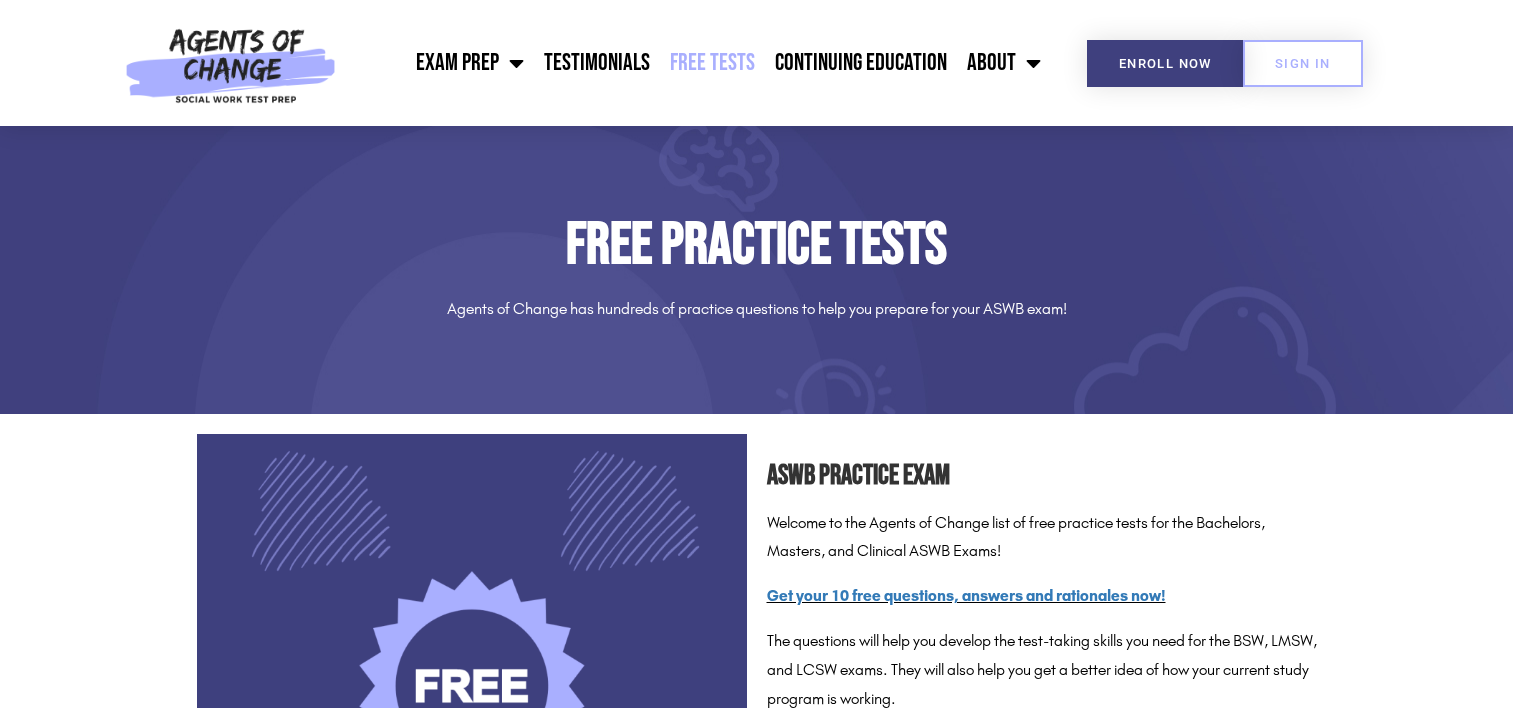 scroll, scrollTop: 0, scrollLeft: 0, axis: both 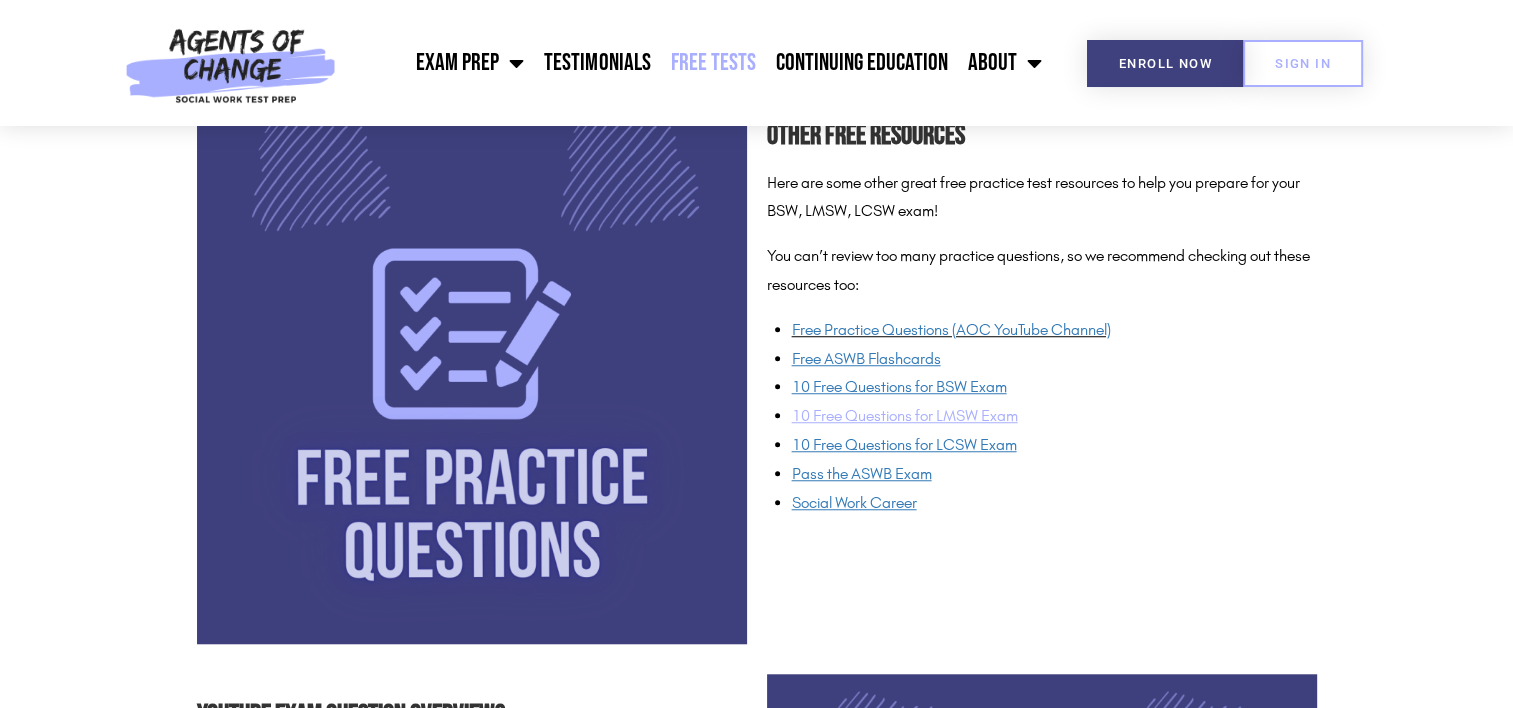 click on "10 Free Questions for LMSW Exam" at bounding box center (905, 415) 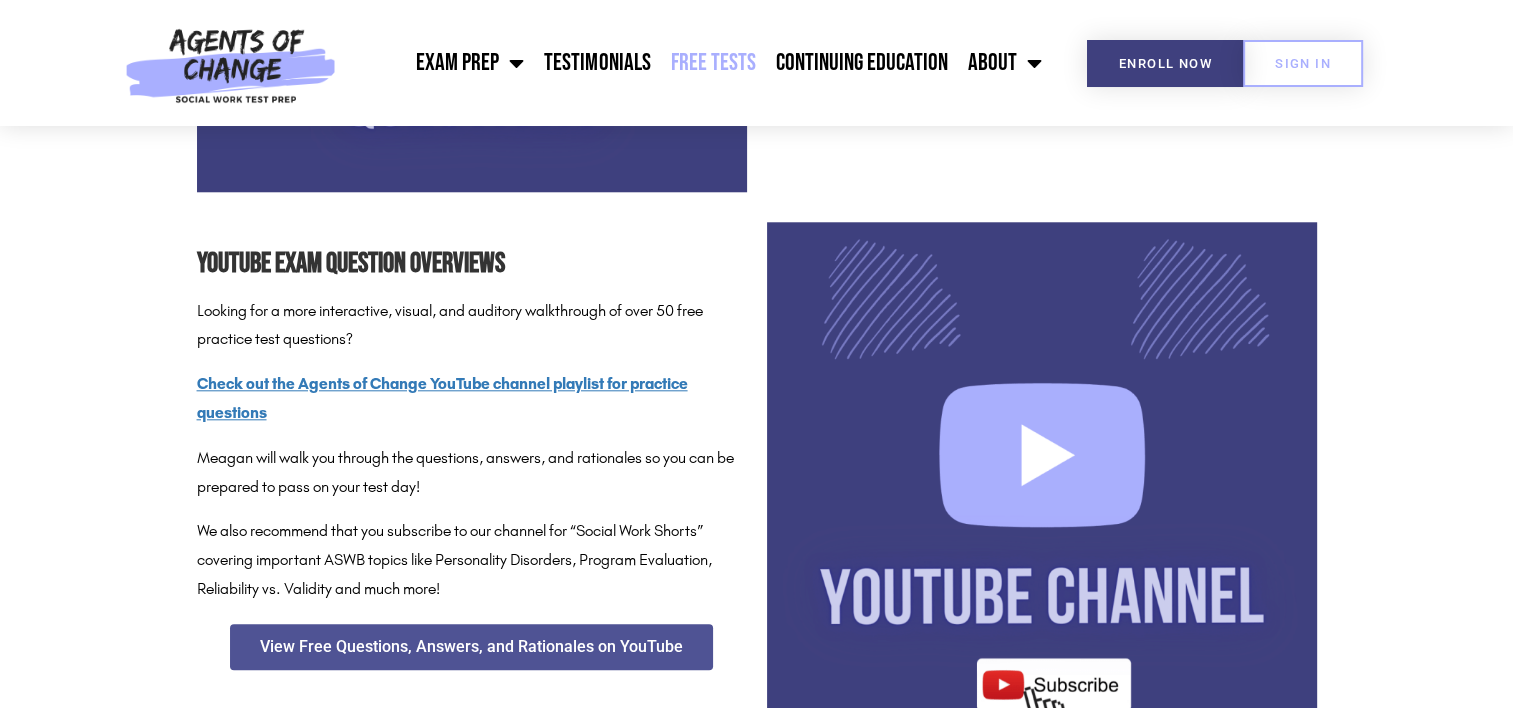 scroll, scrollTop: 2000, scrollLeft: 0, axis: vertical 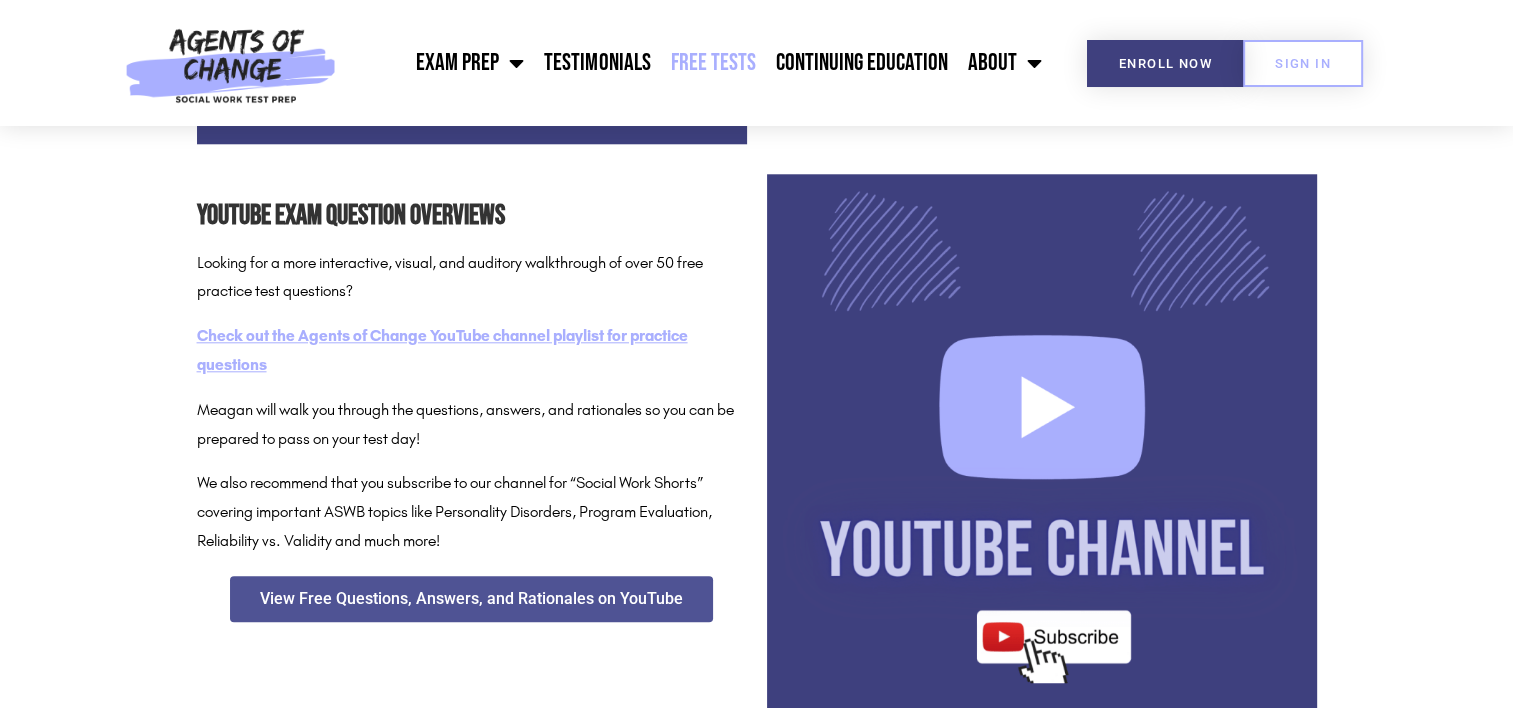 click on "Check out the Agents of Change YouTube channel playlist for practice questions" at bounding box center [442, 350] 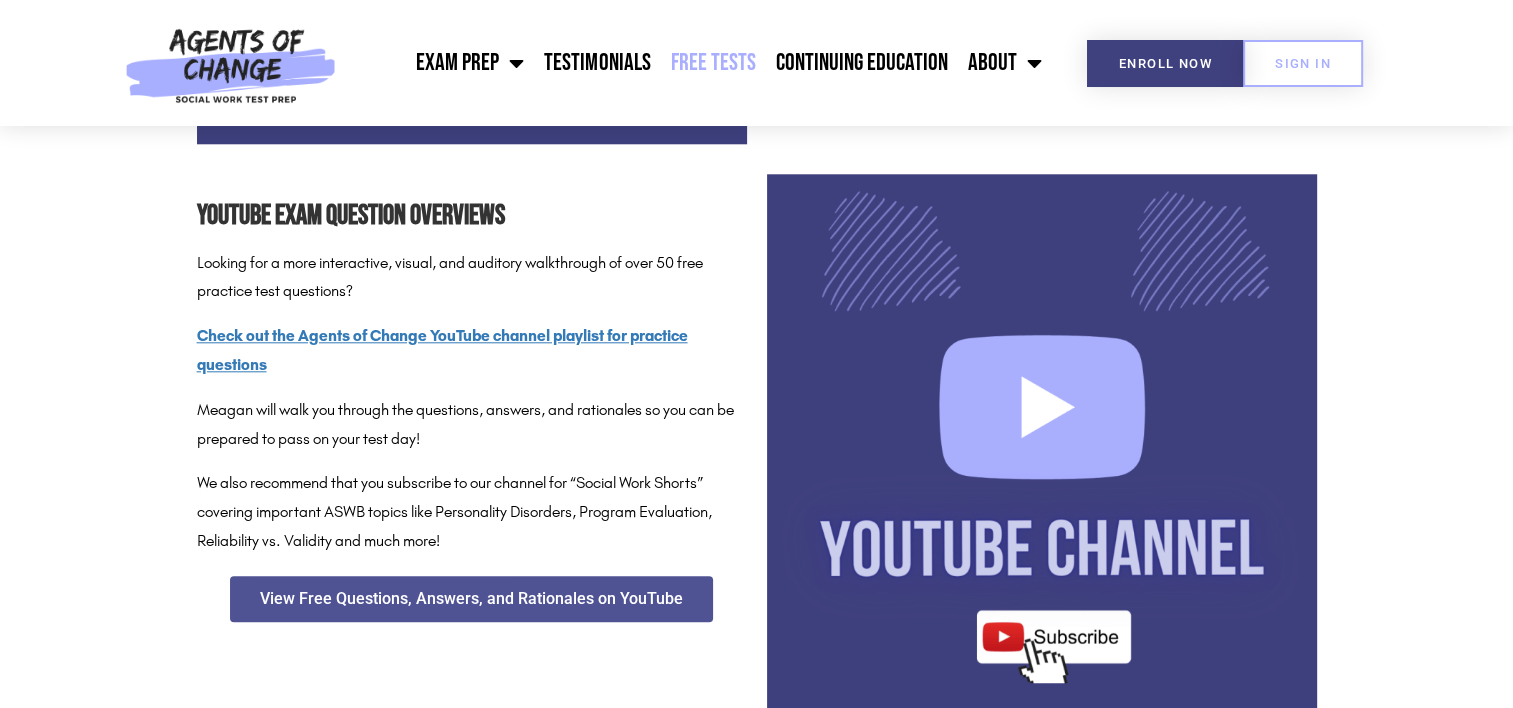 click at bounding box center [1042, 449] 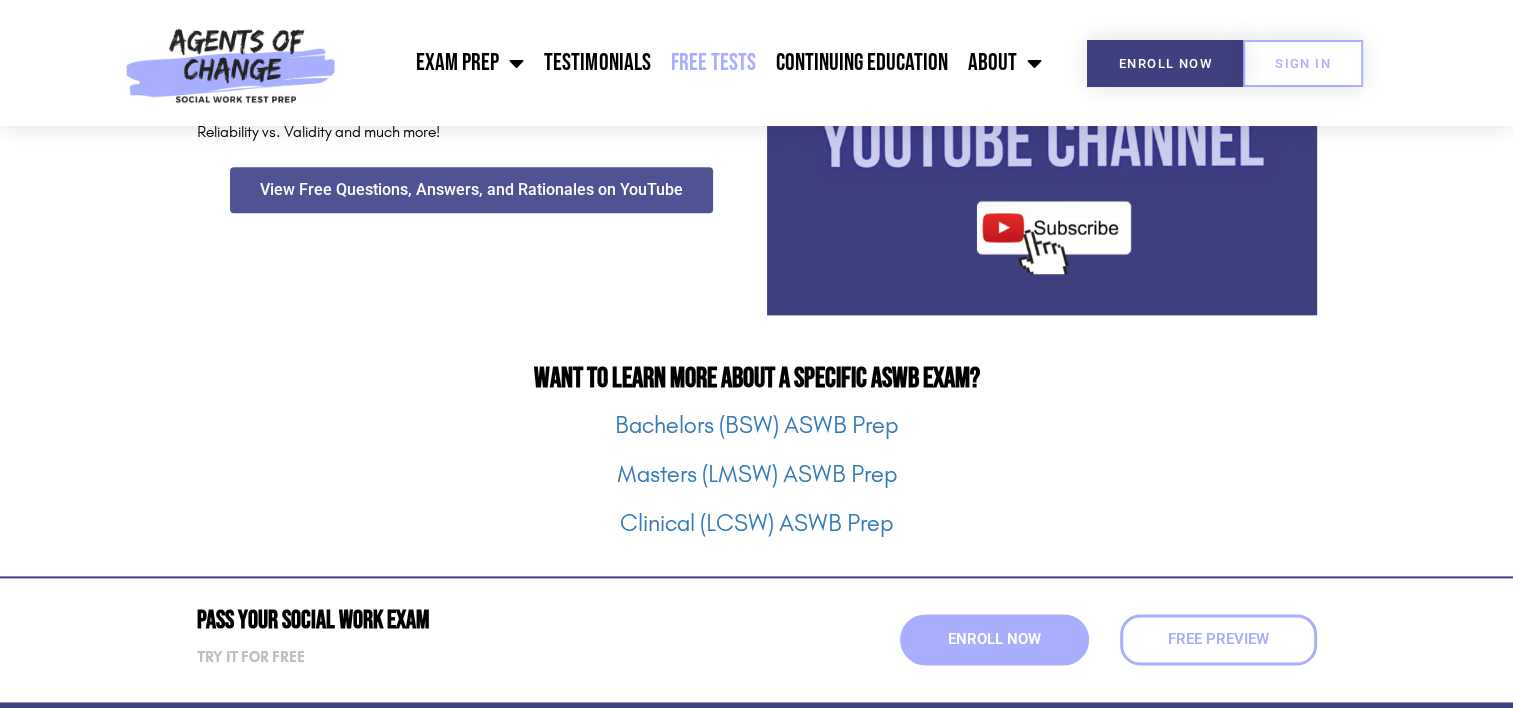 scroll, scrollTop: 2400, scrollLeft: 0, axis: vertical 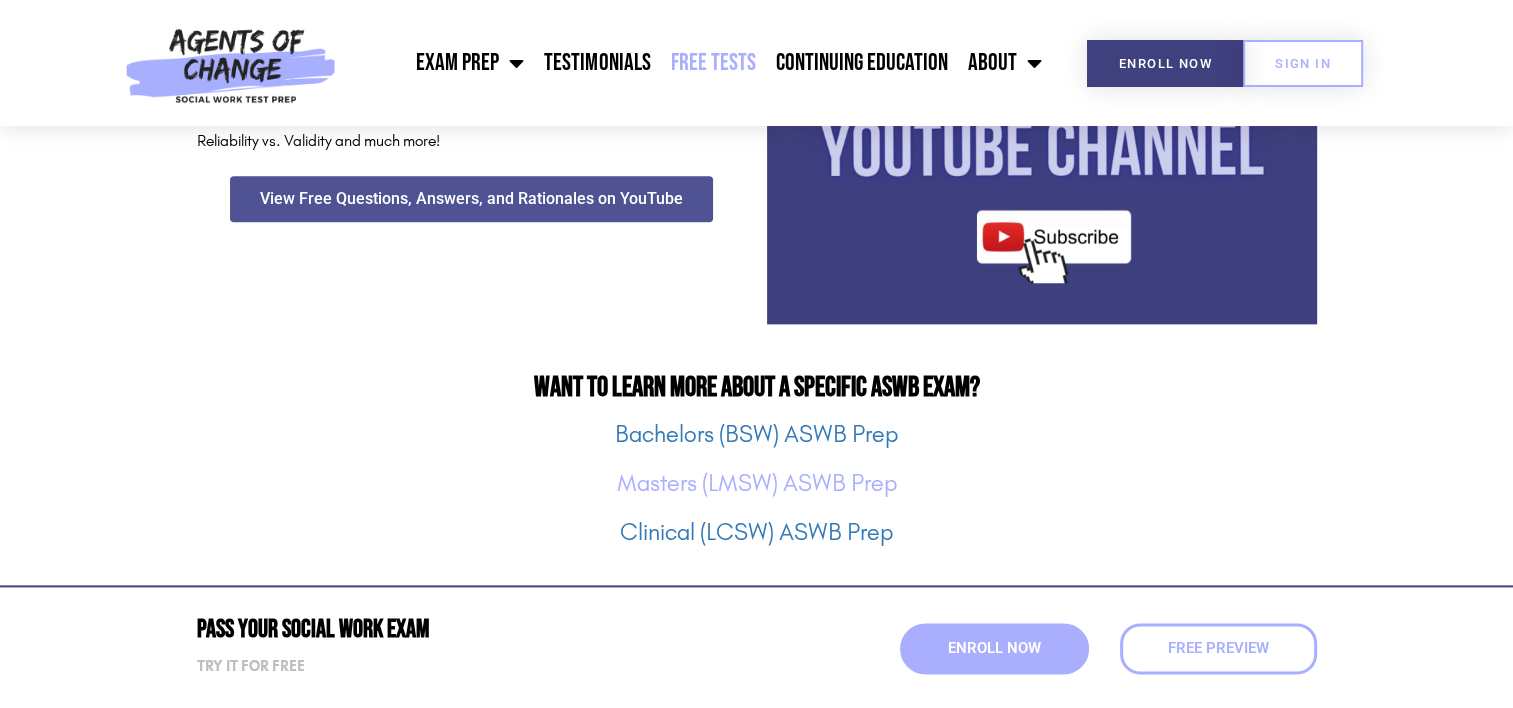 click on "Masters (LMSW) ASWB Prep" at bounding box center (757, 483) 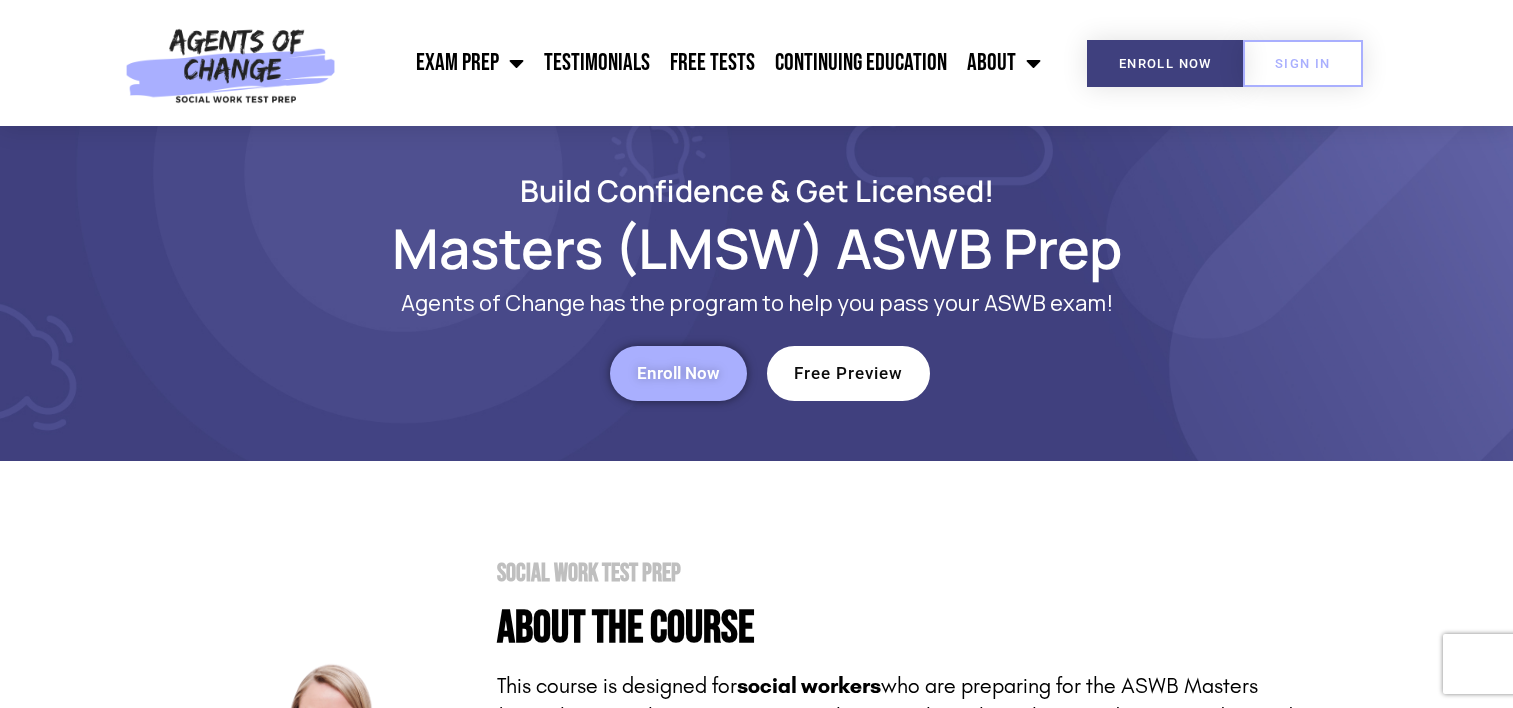 scroll, scrollTop: 300, scrollLeft: 0, axis: vertical 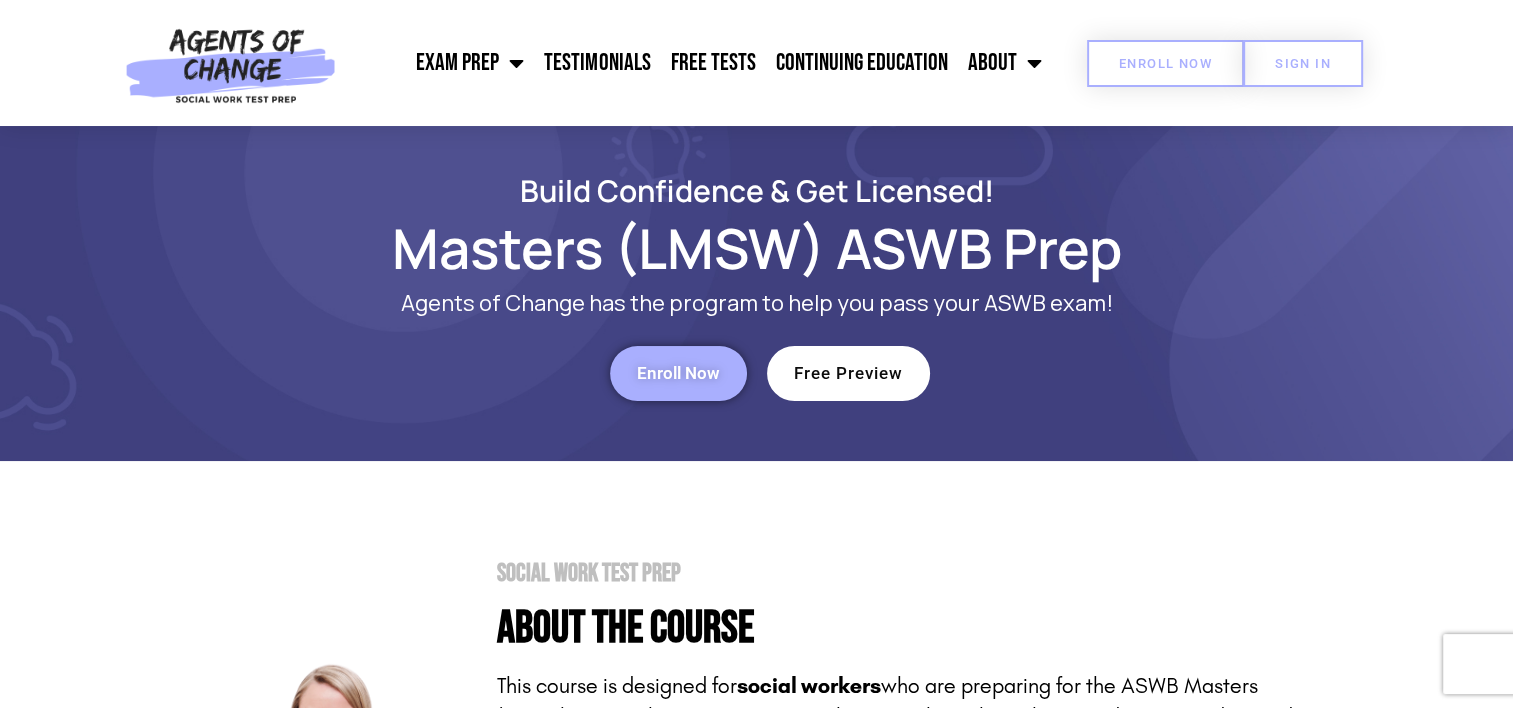 click on "Enroll Now" at bounding box center [1165, 63] 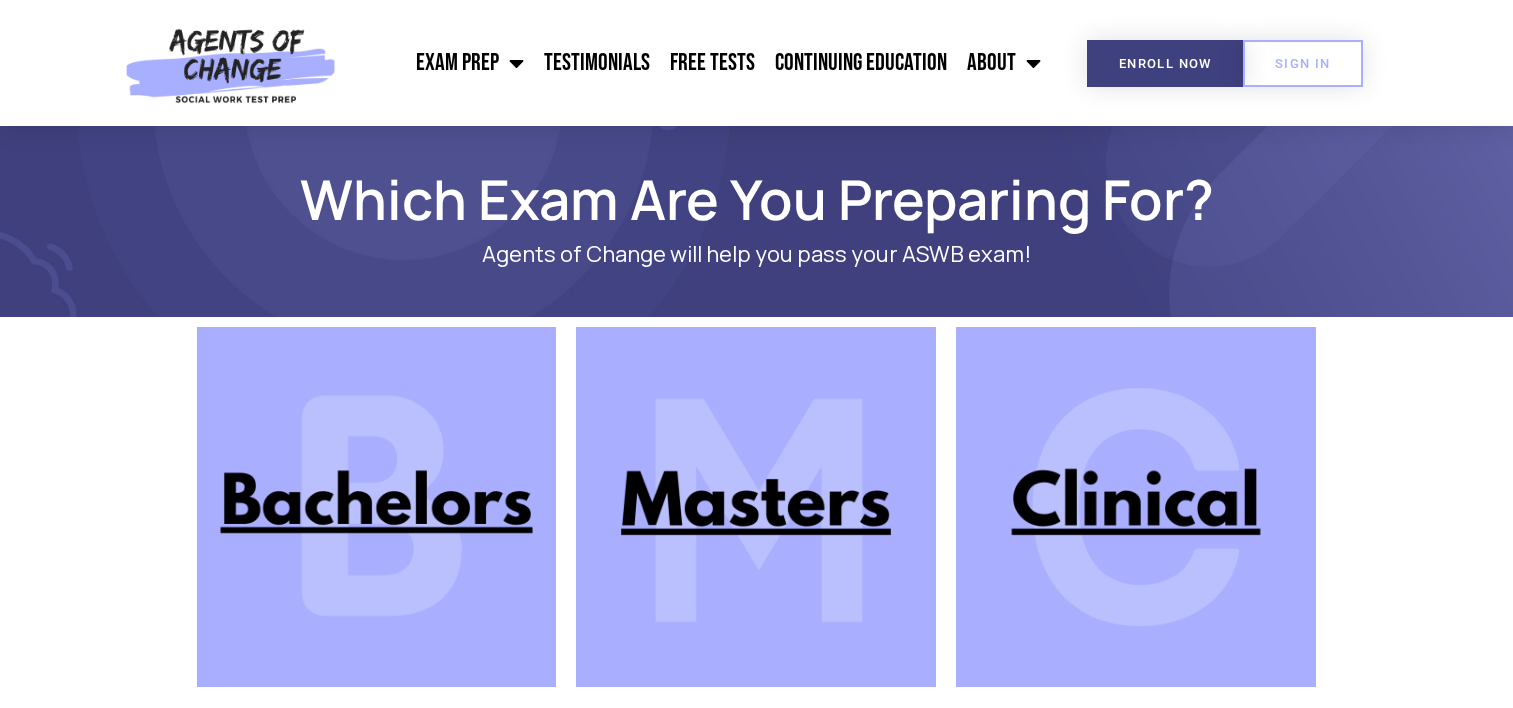 scroll, scrollTop: 0, scrollLeft: 0, axis: both 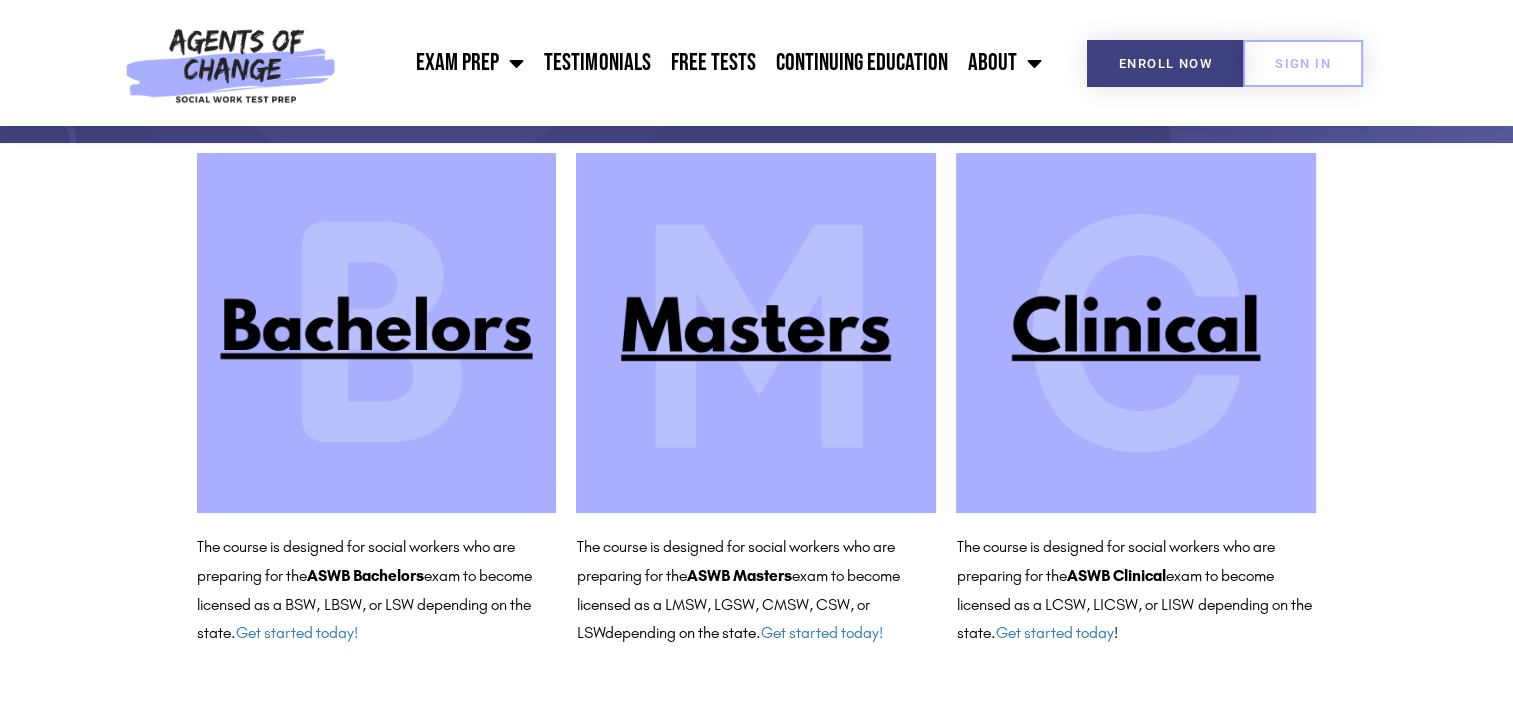 click at bounding box center [756, 333] 